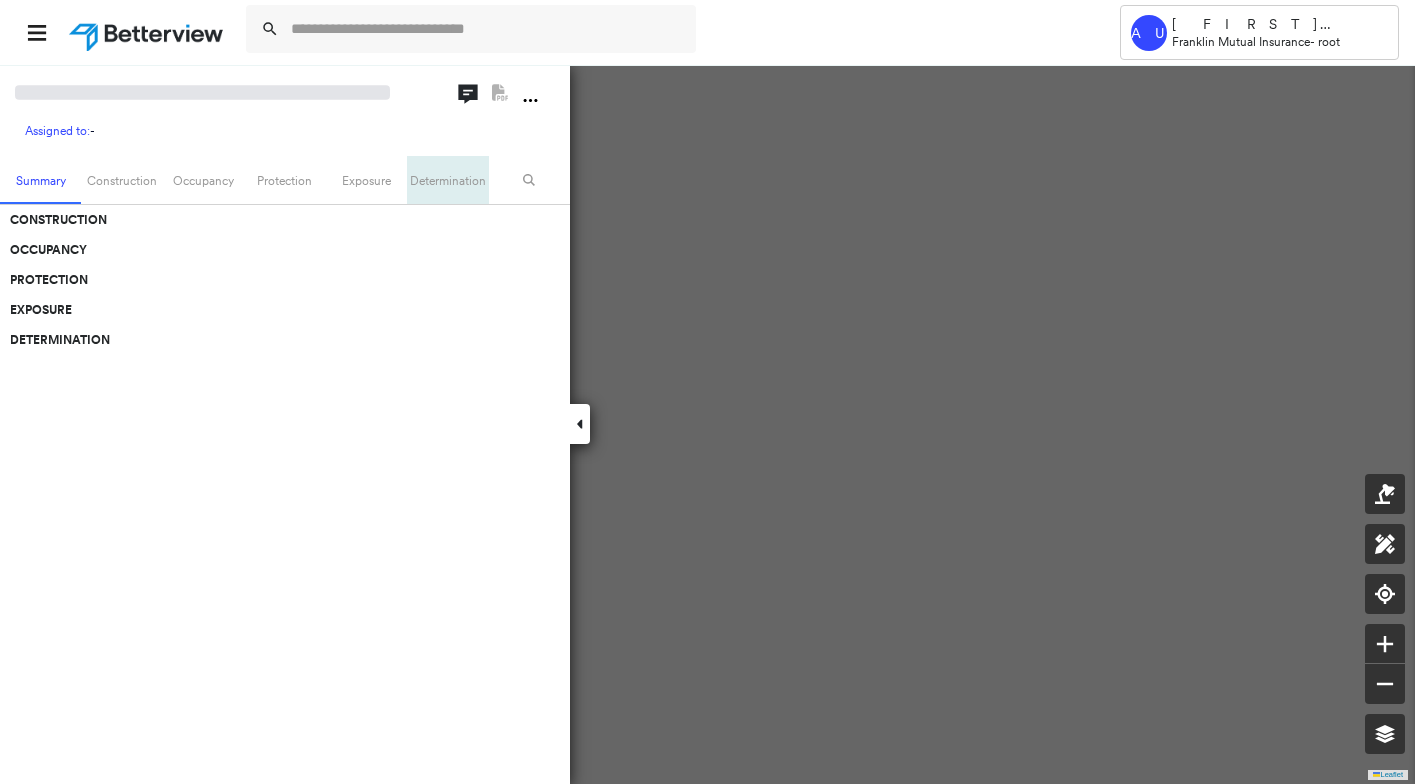 scroll, scrollTop: 0, scrollLeft: 0, axis: both 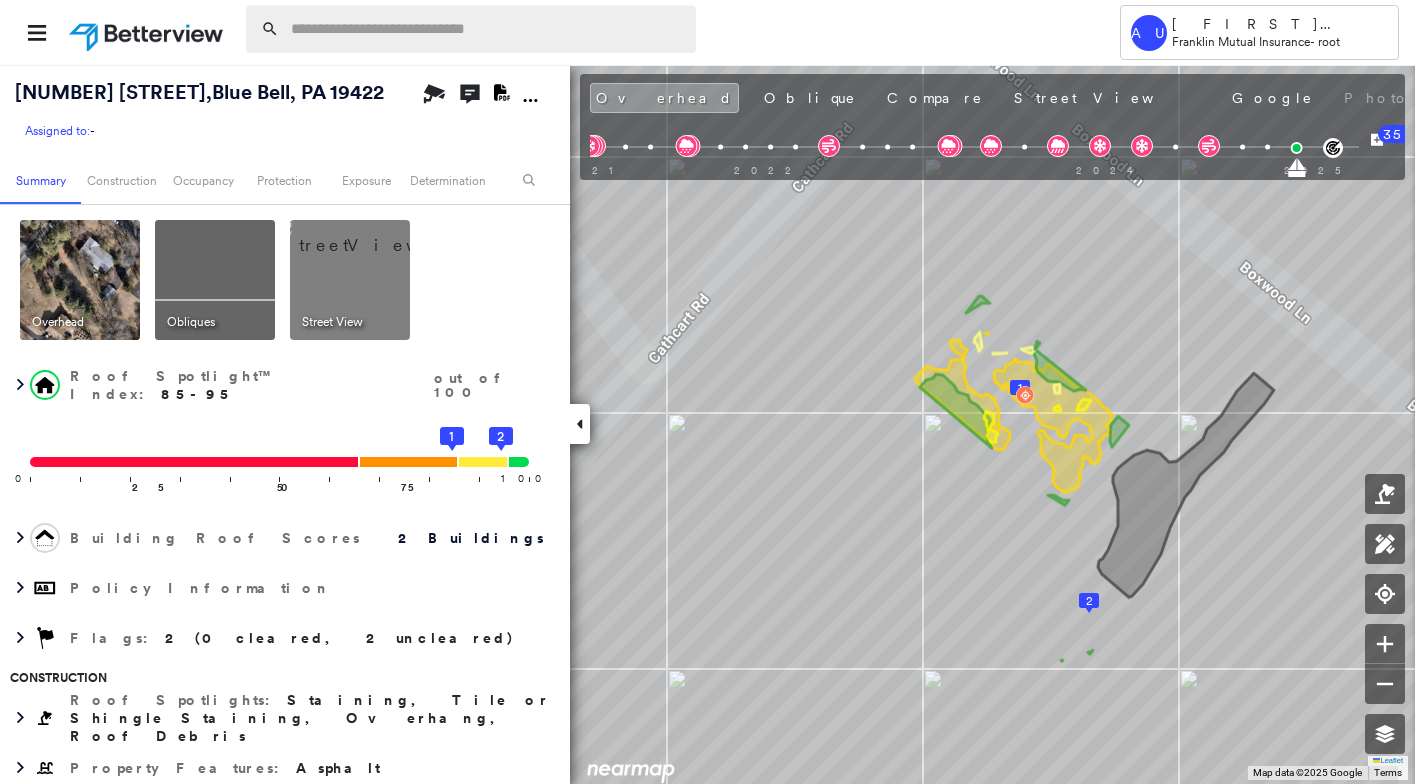 click at bounding box center [487, 29] 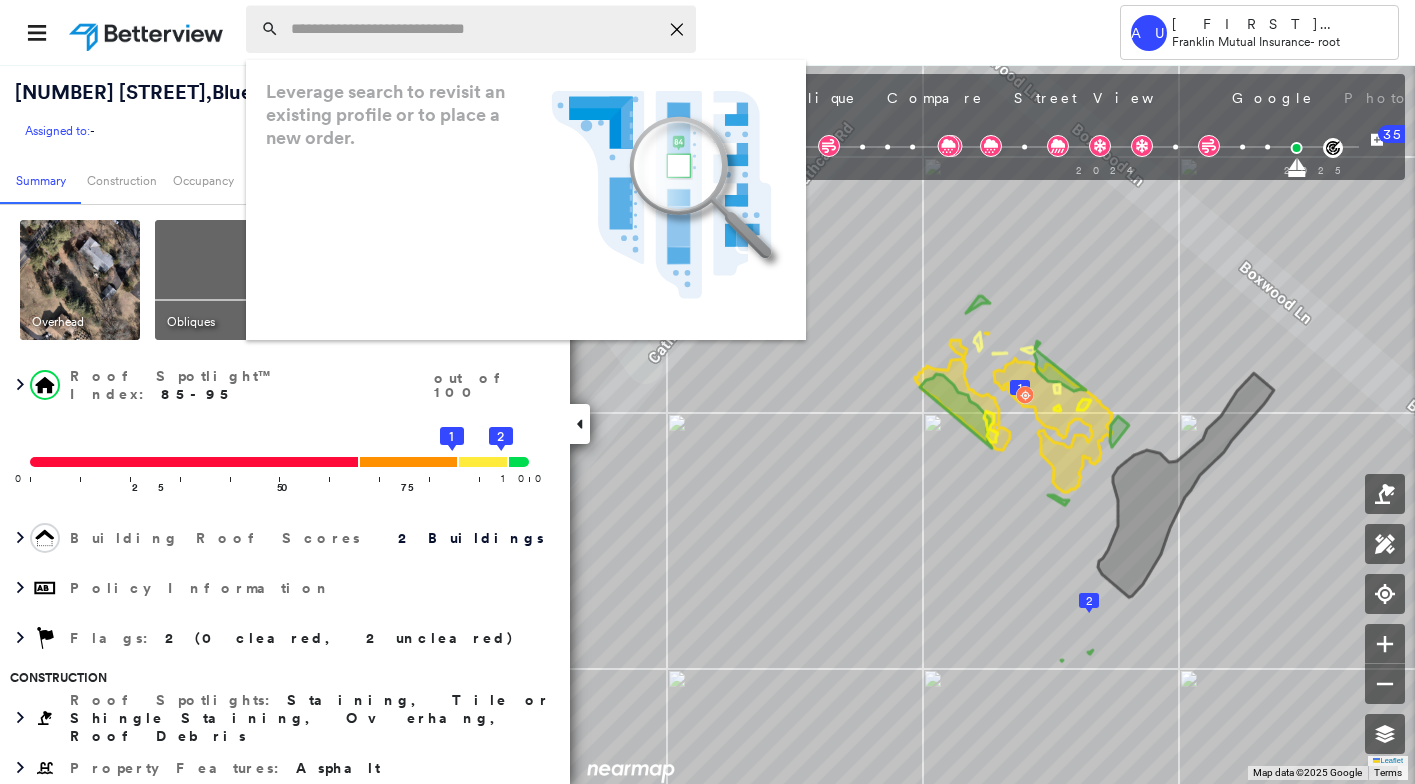 paste on "**********" 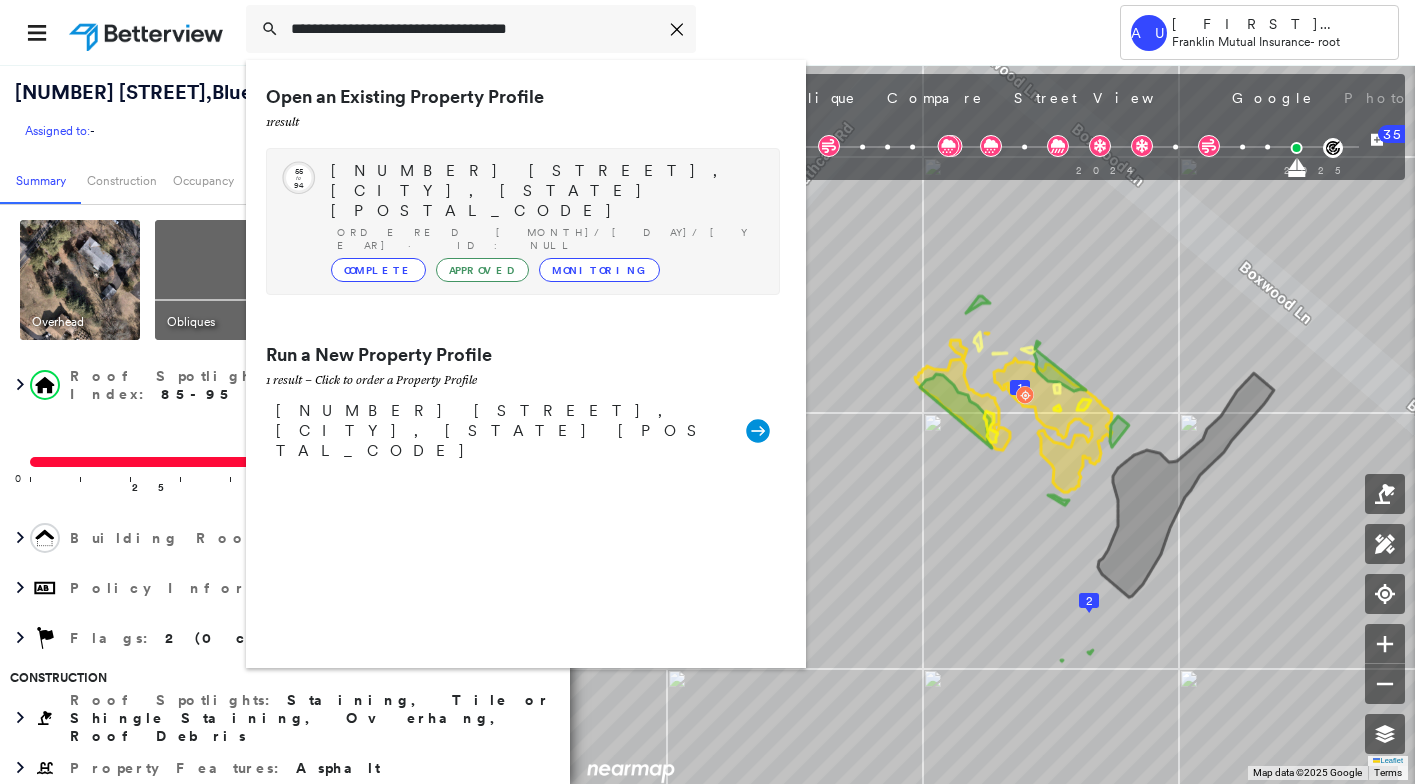 type on "**********" 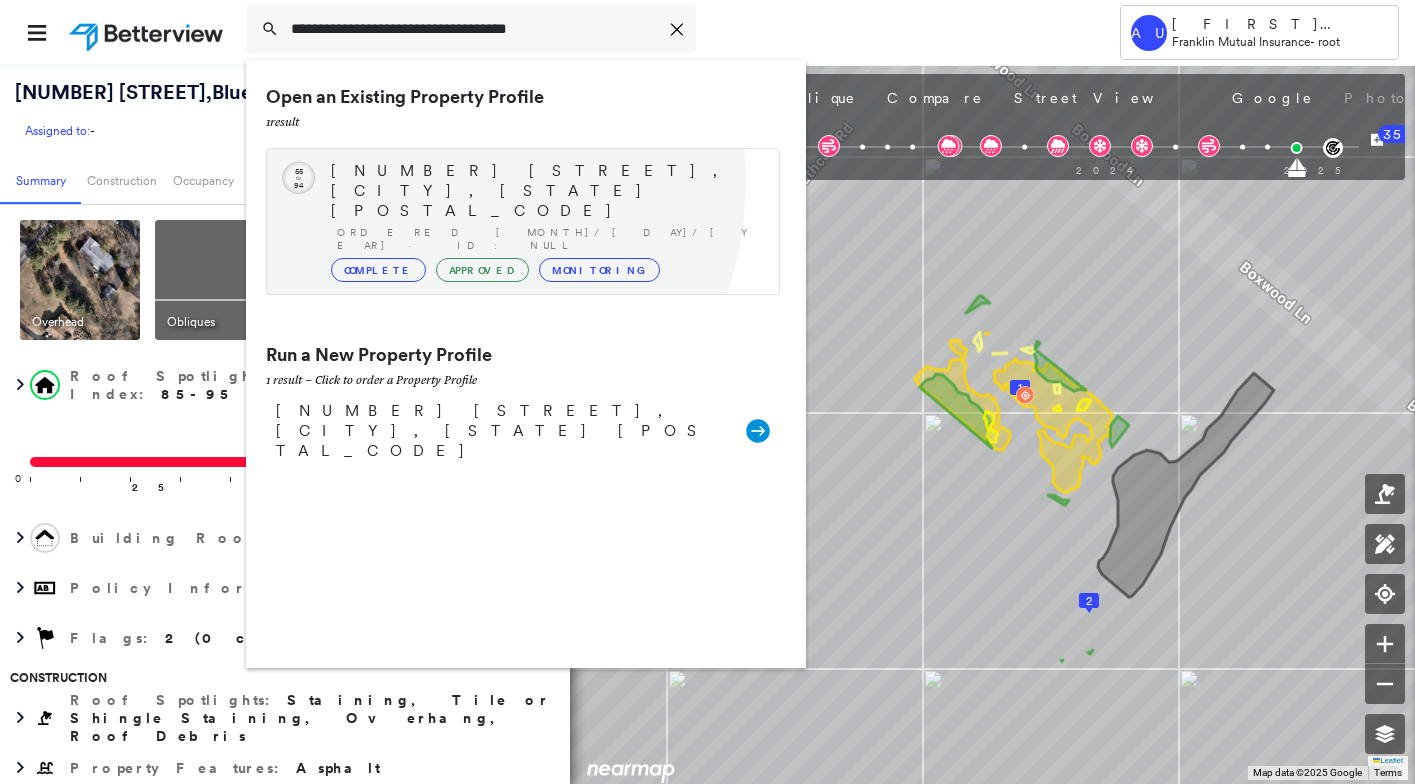 click on "[NUMBER] [STREET], [CITY], [STATE] [POSTAL_CODE] Ordered [MONTH]/[DAY]/[YEAR] · ID: null Complete Approved Monitoring" at bounding box center [545, 221] 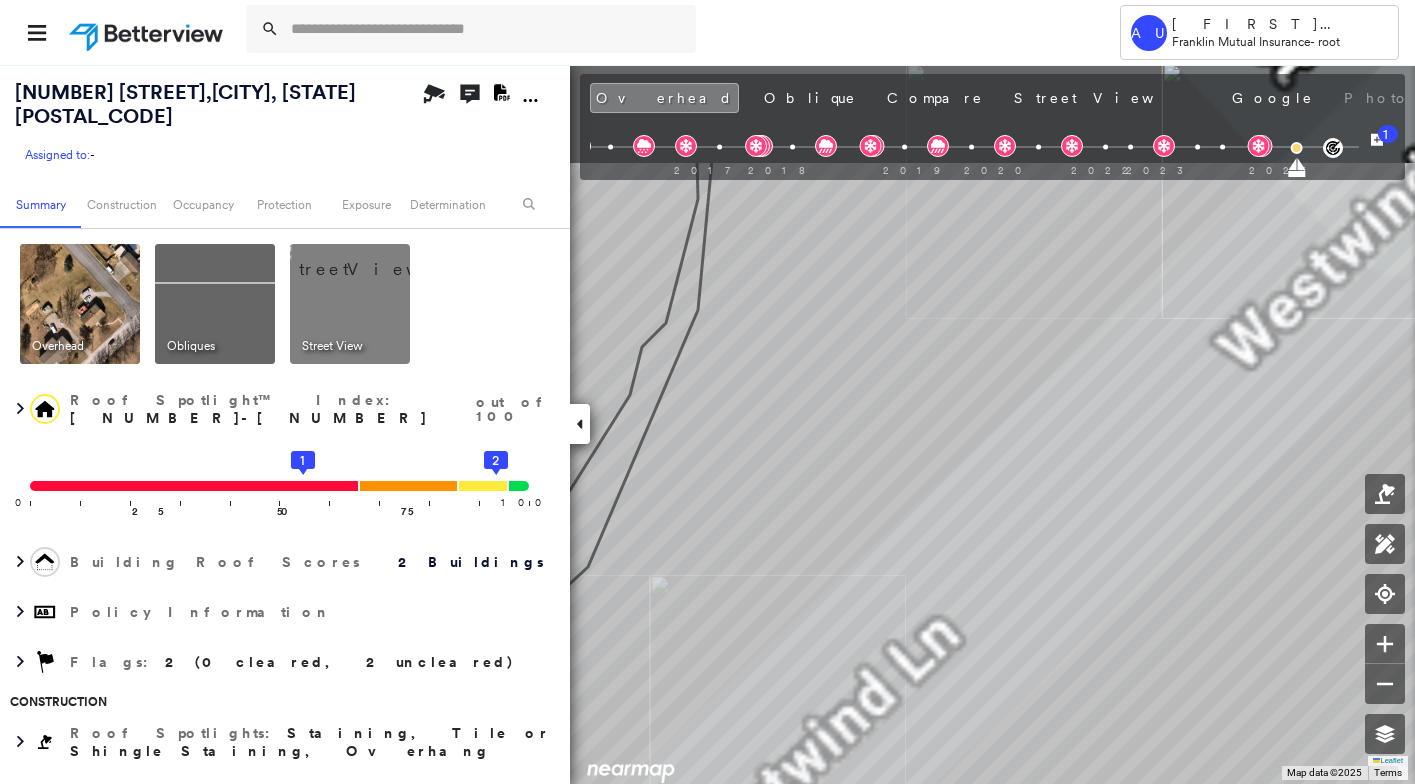 click on "Tower AU [FIRST] [LAST] Franklin Mutual Insurance  -   root [NUMBER] [STREET] ,  [CITY], [STATE]  Assigned to:  - Assigned to:  - Assigned to:  - Open Comments Download PDF Report Summary Construction Occupancy Protection Exposure Determination Overhead Obliques Street View Roof Spotlight™ Index :  [NUMBER]-[NUMBER] out of [NUMBER] [NUMBER] [NUMBER] [NUMBER] [NUMBER] [NUMBER] Building Roof Scores [NUMBER] Buildings Policy Information Flags :  [NUMBER] ([NUMBER] cleared, [NUMBER] uncleared) Construction Roof Spotlights :  Staining, Tile or Shingle Staining, Overhang Property Features :  Asphalt Roof Size & Shape :  [NUMBER] buildings  BuildZoom - Building Permit Data and Analysis Occupancy Place Detail Protection Exposure FEMA Risk Index Wind Additional Perils Determination Flags :  [NUMBER] ([NUMBER] cleared, [NUMBER] uncleared) Uncleared Flags ([NUMBER]) Cleared Flags  ([NUMBER]) LOW Low Priority Flagged [MONTH]/[DAY]/[YEAR] Clear HIGH High Priority Flagged [MONTH]/[DAY]/[YEAR] Clear Action Taken New Entry History Quote/New Business Terms & Conditions Added ACV Endorsement Added Cosmetic Endorsement Inspection/Loss Control General Save Renewal" at bounding box center (707, 392) 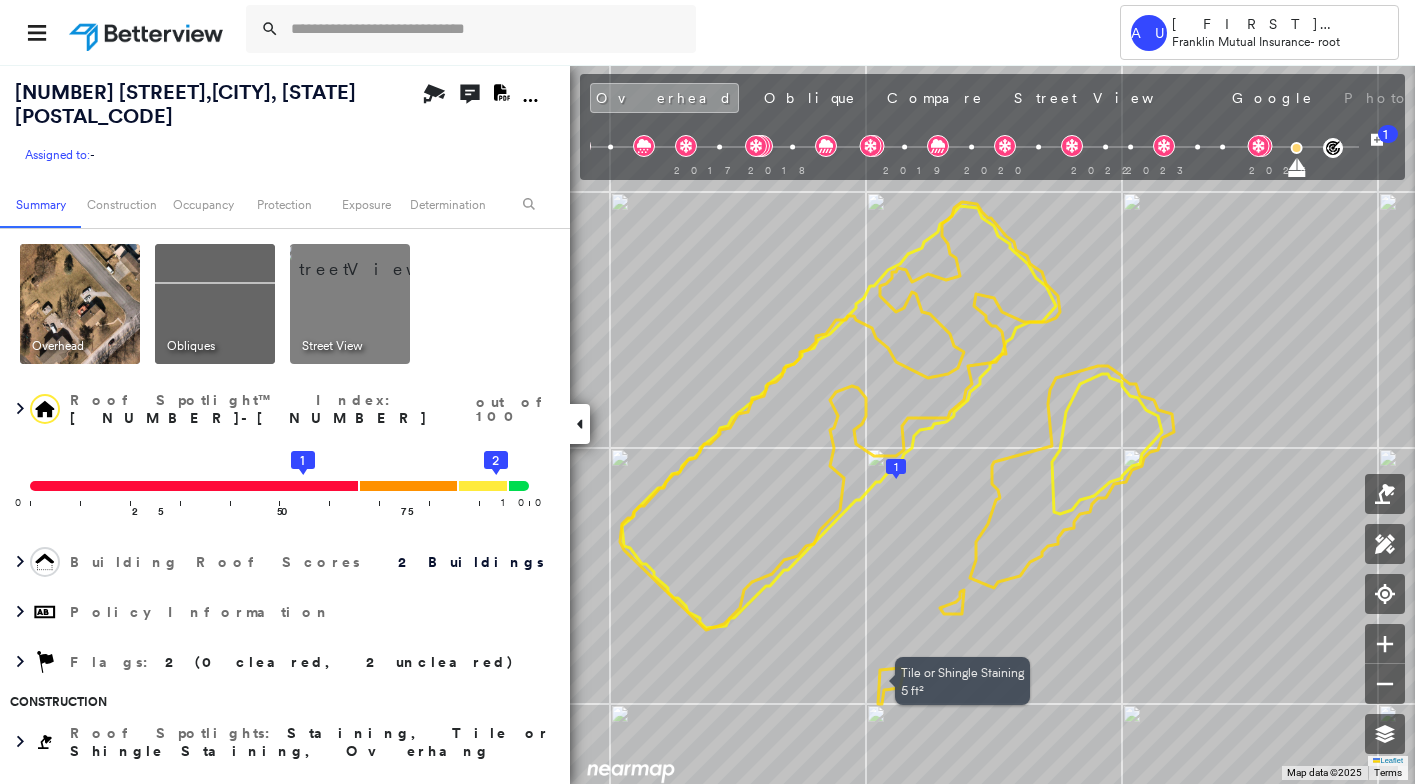 click 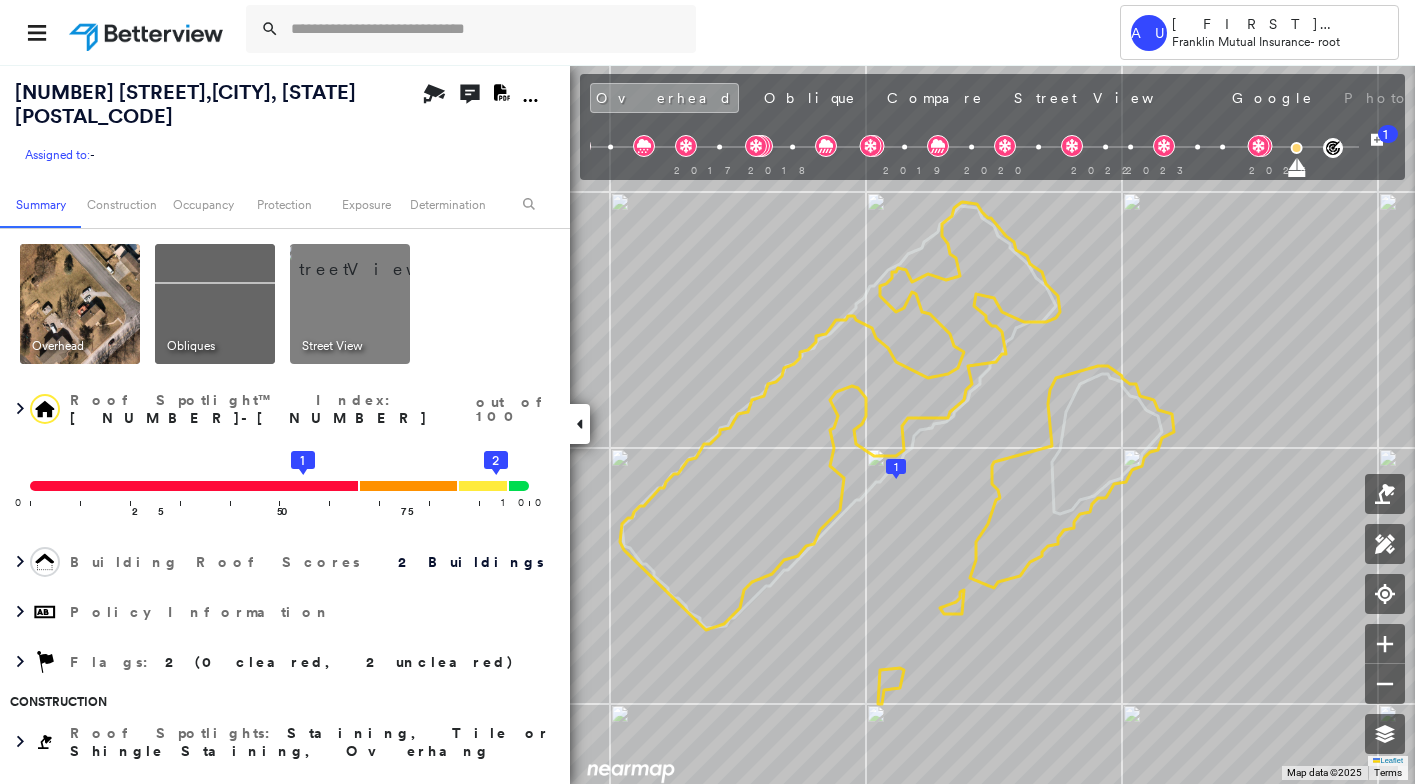 click at bounding box center (374, 259) 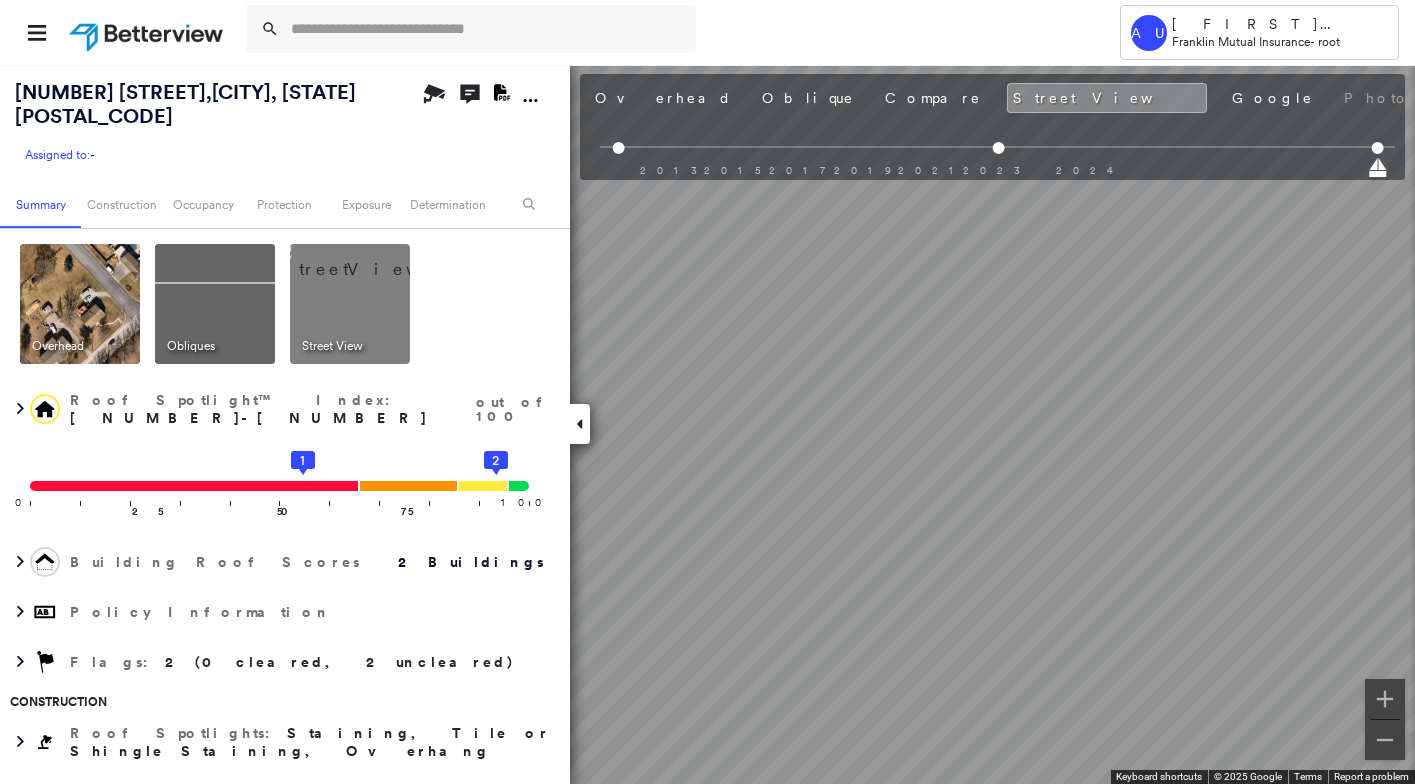 click on "Tower AU [FIRST] [LAST] Franklin Mutual Insurance  -   root [NUMBER] [STREET] ,  [CITY], [STATE]  Assigned to:  - Assigned to:  - Assigned to:  - Open Comments Download PDF Report Summary Construction Occupancy Protection Exposure Determination Overhead Obliques Street View Roof Spotlight™ Index :  [NUMBER]-[NUMBER] out of [NUMBER] [NUMBER] [NUMBER] [NUMBER] [NUMBER] [NUMBER] Building Roof Scores [NUMBER] Buildings Policy Information Flags :  [NUMBER] ([NUMBER] cleared, [NUMBER] uncleared) Construction Roof Spotlights :  Staining, Tile or Shingle Staining, Overhang Property Features :  Asphalt Roof Size & Shape :  [NUMBER] buildings  BuildZoom - Building Permit Data and Analysis Occupancy Place Detail Protection Exposure FEMA Risk Index Wind Additional Perils Determination Flags :  [NUMBER] ([NUMBER] cleared, [NUMBER] uncleared) Uncleared Flags ([NUMBER]) Cleared Flags  ([NUMBER]) LOW Low Priority Flagged [MONTH]/[DAY]/[YEAR] Clear HIGH High Priority Flagged [MONTH]/[DAY]/[YEAR] Clear Action Taken New Entry History Quote/New Business Terms & Conditions Added ACV Endorsement Added Cosmetic Endorsement Inspection/Loss Control General Save Renewal" at bounding box center (707, 392) 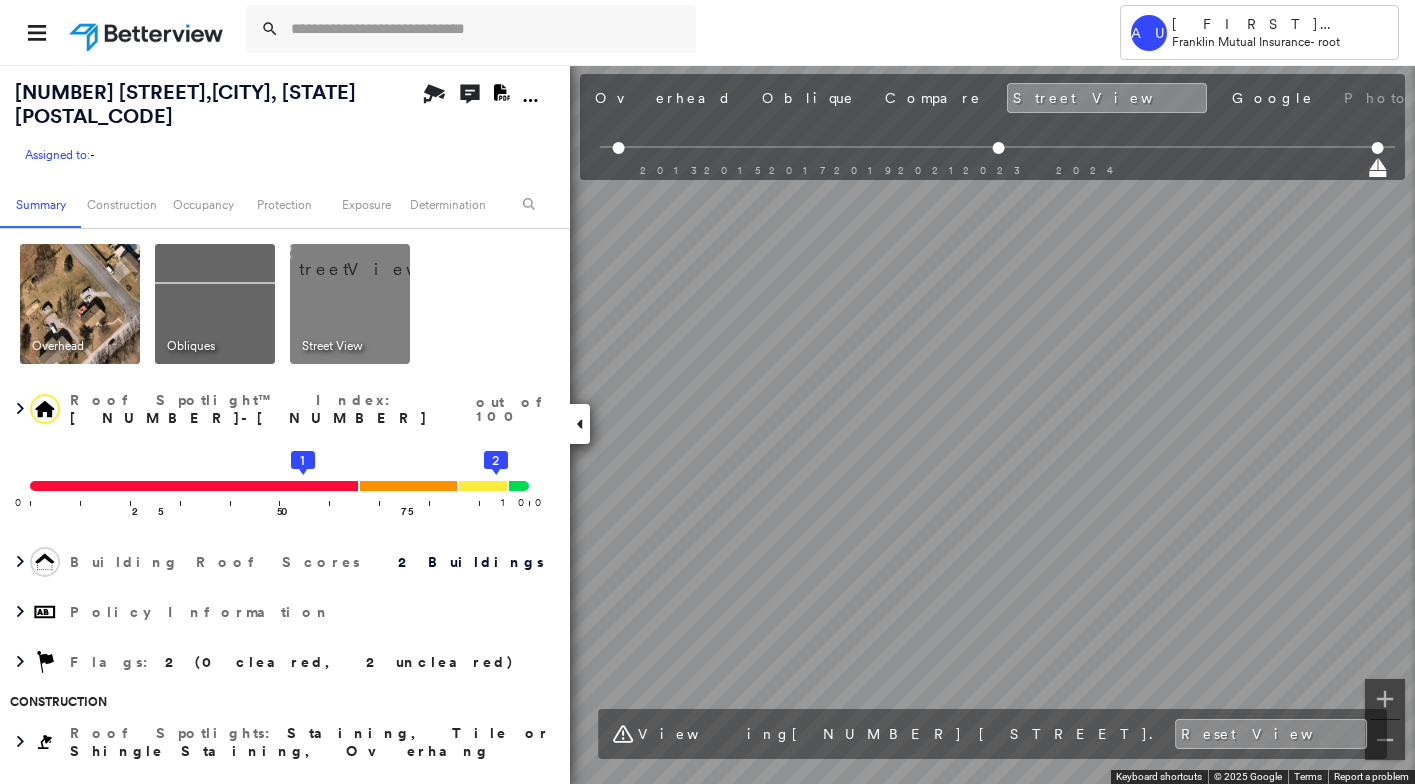 click on "Tower AU [FIRST] [LAST] Franklin Mutual Insurance  -   root [NUMBER] [STREET] ,  [CITY], [STATE]  Assigned to:  - Assigned to:  - Assigned to:  - Open Comments Download PDF Report Summary Construction Occupancy Protection Exposure Determination Overhead Obliques Street View Roof Spotlight™ Index :  [NUMBER]-[NUMBER] out of [NUMBER] [NUMBER] [NUMBER] [NUMBER] [NUMBER] [NUMBER] Building Roof Scores [NUMBER] Buildings Policy Information Flags :  [NUMBER] ([NUMBER] cleared, [NUMBER] uncleared) Construction Roof Spotlights :  Staining, Tile or Shingle Staining, Overhang Property Features :  Asphalt Roof Size & Shape :  [NUMBER] buildings  BuildZoom - Building Permit Data and Analysis Occupancy Place Detail Protection Exposure FEMA Risk Index Wind Additional Perils Determination Flags :  [NUMBER] ([NUMBER] cleared, [NUMBER] uncleared) Uncleared Flags ([NUMBER]) Cleared Flags  ([NUMBER]) LOW Low Priority Flagged [MONTH]/[DAY]/[YEAR] Clear HIGH High Priority Flagged [MONTH]/[DAY]/[YEAR] Clear Action Taken New Entry History Quote/New Business Terms & Conditions Added ACV Endorsement Added Cosmetic Endorsement Inspection/Loss Control General Save Renewal" at bounding box center [707, 392] 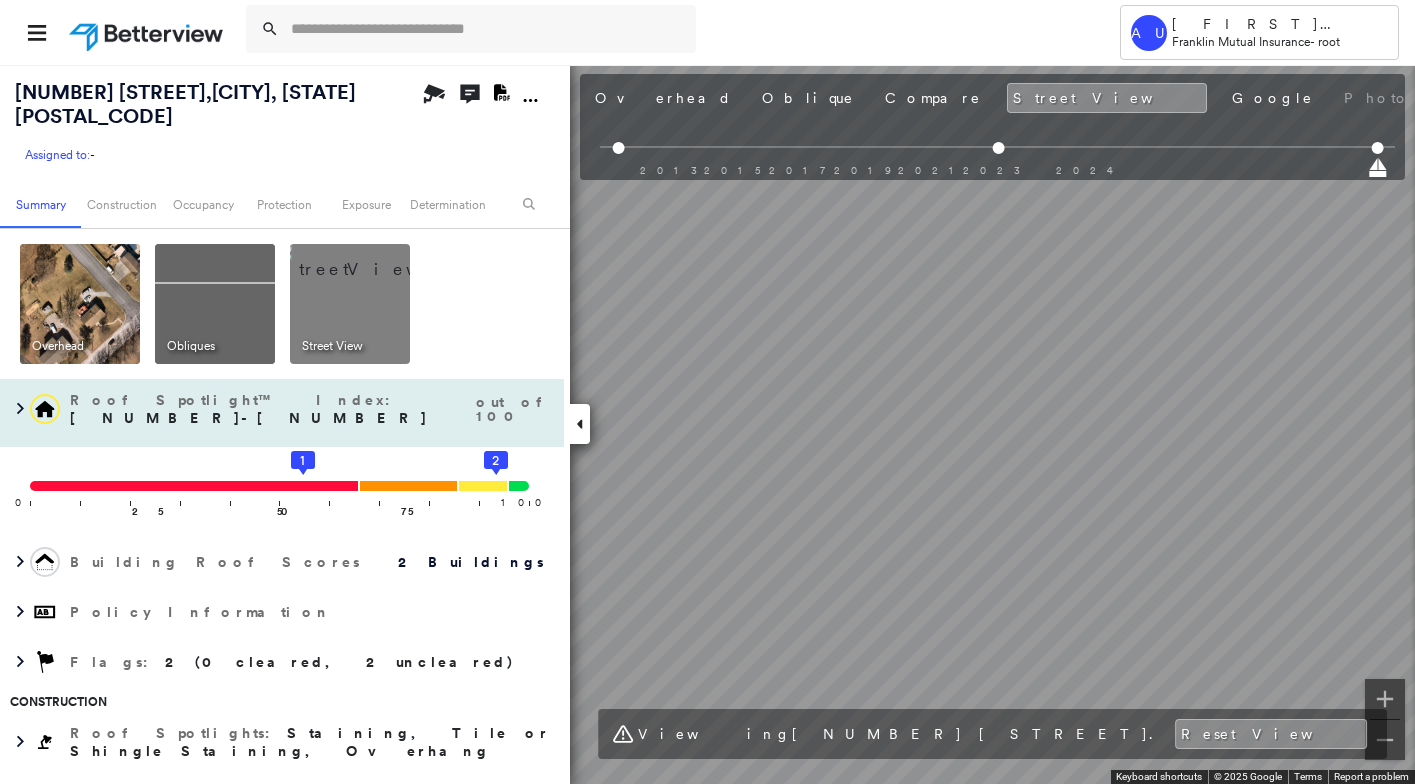 click on "[NUMBER] [STREET] ,  [CITY], [STATE]  Assigned to:  - Assigned to:  - Assigned to:  - Open Comments Download PDF Report Summary Construction Occupancy Protection Exposure Determination Overhead Obliques Street View Roof Spotlight™ Index :  [NUMBER]-[NUMBER] out of [NUMBER] [NUMBER] [NUMBER] [NUMBER] [NUMBER] [NUMBER] Building Roof Scores [NUMBER] Buildings Policy Information Flags :  [NUMBER] ([NUMBER] cleared, [NUMBER] uncleared) Construction Roof Spotlights :  Staining, Tile or Shingle Staining, Overhang Property Features :  Asphalt Roof Size & Shape :  [NUMBER] buildings  BuildZoom - Building Permit Data and Analysis Occupancy Place Detail Protection Exposure FEMA Risk Index Wind Additional Perils Determination Flags :  [NUMBER] ([NUMBER] cleared, [NUMBER] uncleared) Uncleared Flags ([NUMBER]) Cleared Flags  ([NUMBER]) LOW Low Priority Flagged [MONTH]/[DAY]/[YEAR] Clear HIGH High Priority Flagged [MONTH]/[DAY]/[YEAR] Clear Action Taken New Entry History Quote/New Business Terms & Conditions Added ACV Endorsement Added Cosmetic Endorsement Inspection/Loss Control Report Information Added to Inspection Survey Onsite Inspection Ordered General" at bounding box center [707, 424] 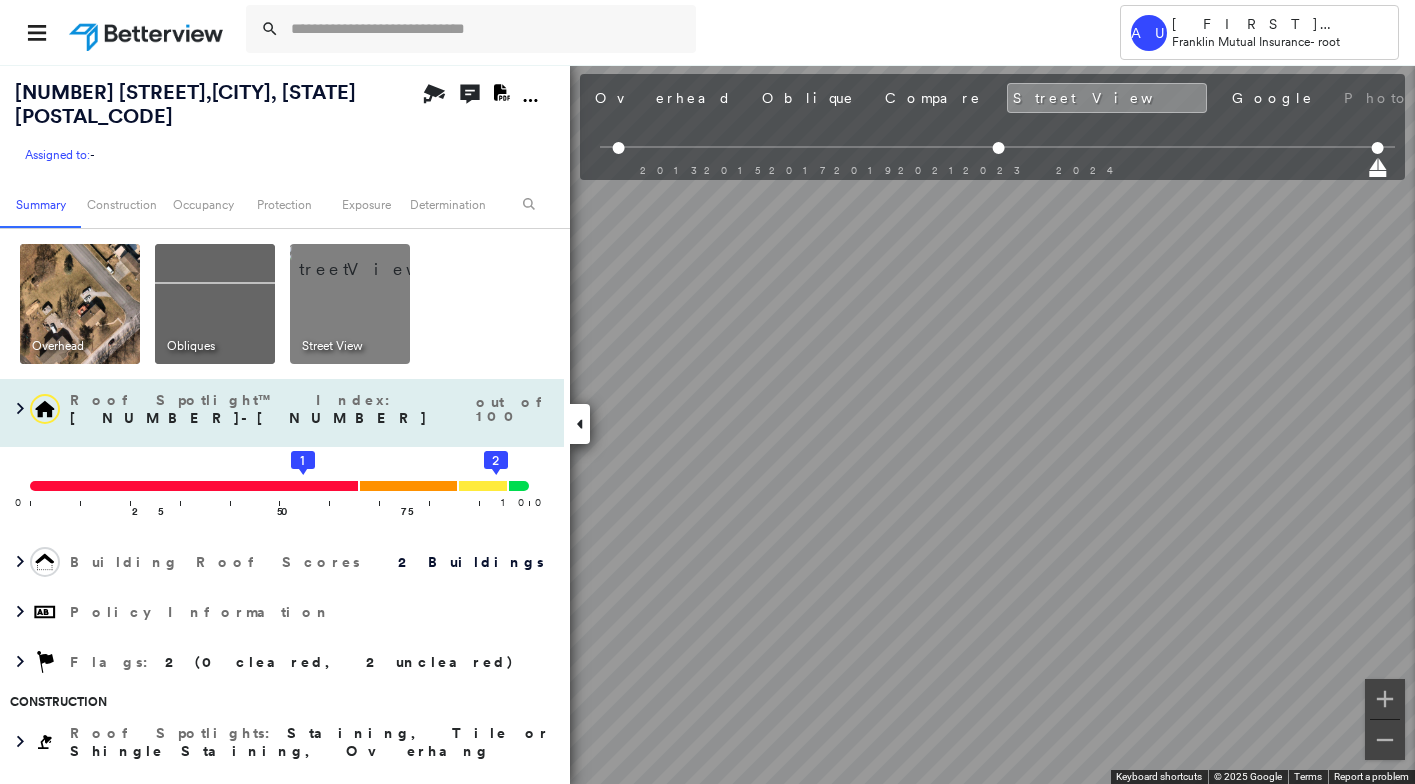 click on "[NUMBER] [STREET] ,  [CITY], [STATE]  Assigned to:  - Assigned to:  - Assigned to:  - Open Comments Download PDF Report Summary Construction Occupancy Protection Exposure Determination Overhead Obliques Street View Roof Spotlight™ Index :  [NUMBER]-[NUMBER] out of [NUMBER] [NUMBER] [NUMBER] [NUMBER] [NUMBER] [NUMBER] Building Roof Scores [NUMBER] Buildings Policy Information Flags :  [NUMBER] ([NUMBER] cleared, [NUMBER] uncleared) Construction Roof Spotlights :  Staining, Tile or Shingle Staining, Overhang Property Features :  Asphalt Roof Size & Shape :  [NUMBER] buildings  BuildZoom - Building Permit Data and Analysis Occupancy Place Detail Protection Exposure FEMA Risk Index Wind Additional Perils Determination Flags :  [NUMBER] ([NUMBER] cleared, [NUMBER] uncleared) Uncleared Flags ([NUMBER]) Cleared Flags  ([NUMBER]) LOW Low Priority Flagged [MONTH]/[DAY]/[YEAR] Clear HIGH High Priority Flagged [MONTH]/[DAY]/[YEAR] Clear Action Taken New Entry History Quote/New Business Terms & Conditions Added ACV Endorsement Added Cosmetic Endorsement Inspection/Loss Control Report Information Added to Inspection Survey Onsite Inspection Ordered General" at bounding box center (707, 424) 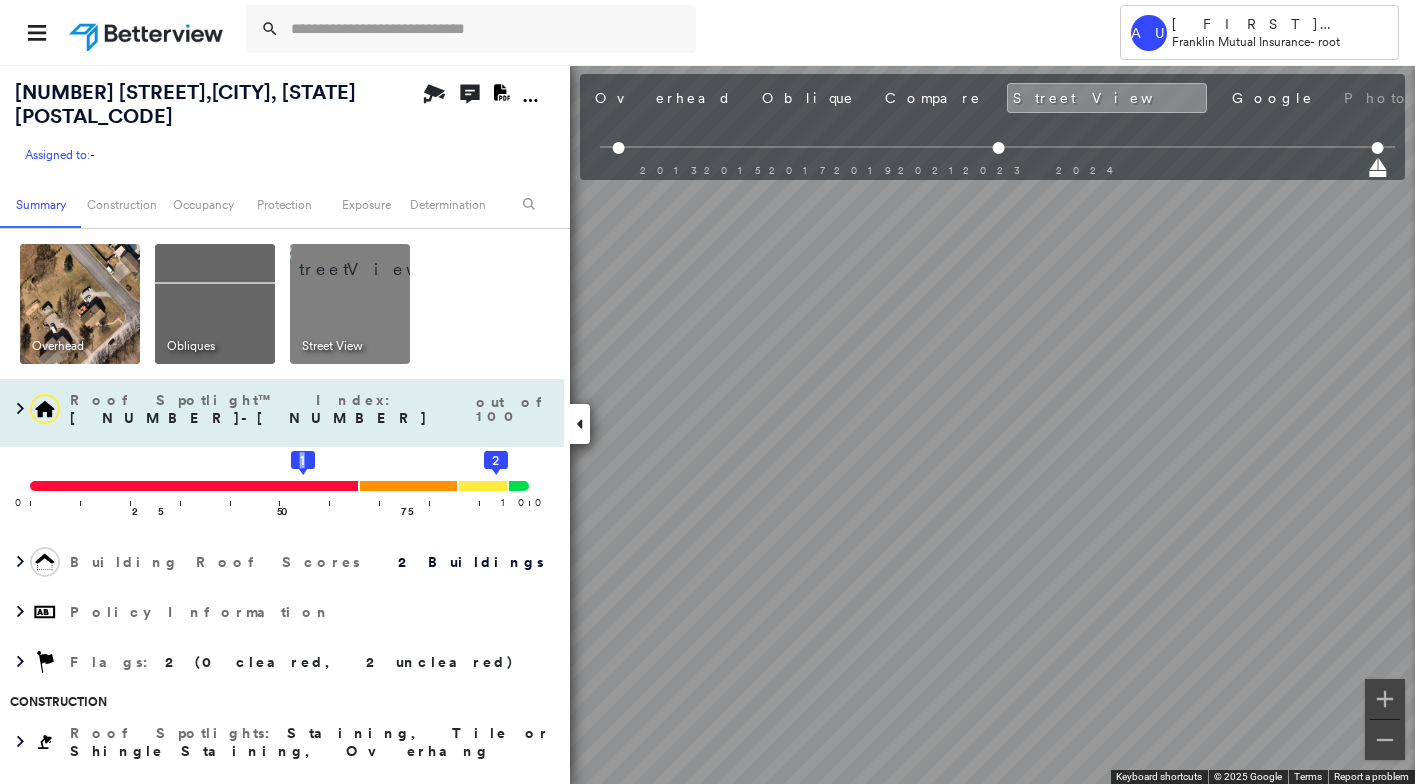 click on "[NUMBER] [NUMBER] [NUMBER] [NUMBER] [NUMBER]" at bounding box center (280, 514) 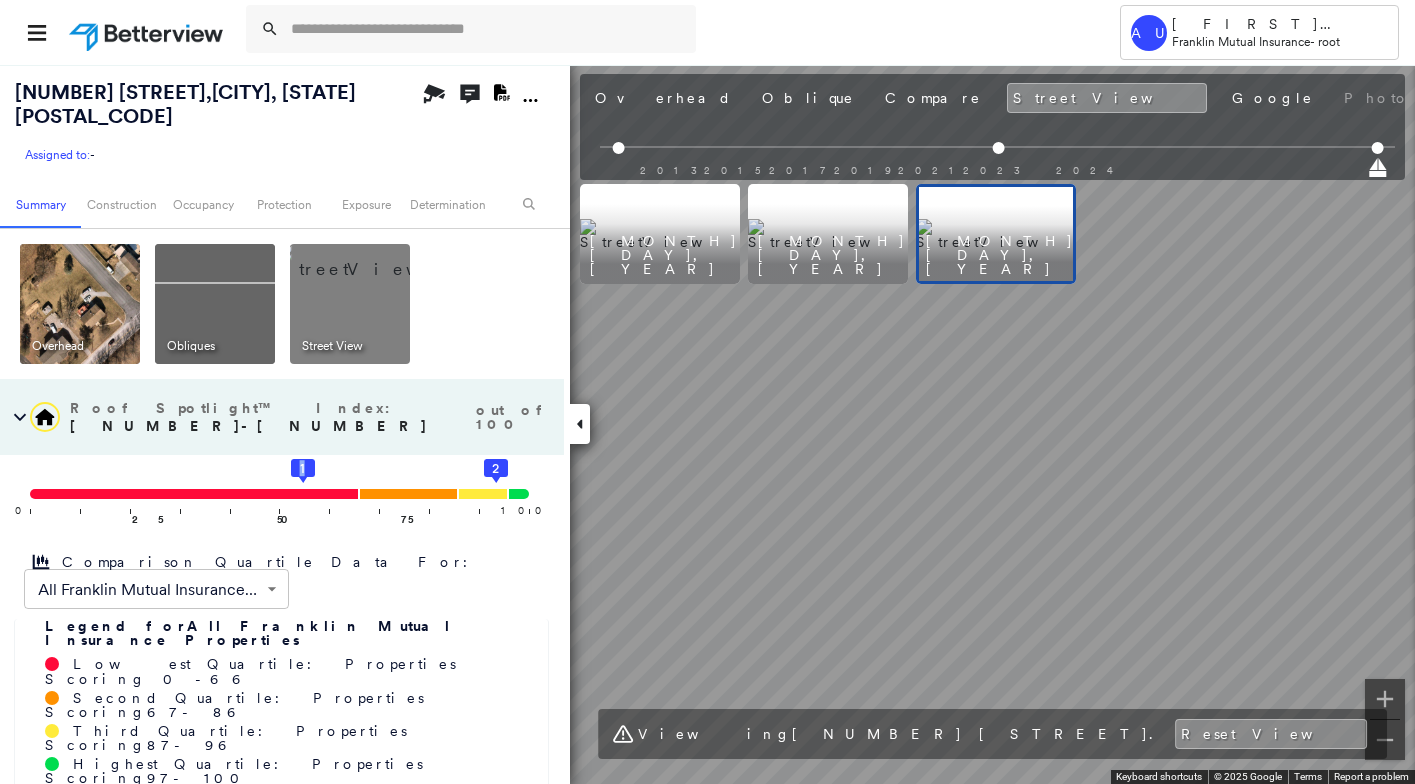 drag, startPoint x: 731, startPoint y: 94, endPoint x: 737, endPoint y: 122, distance: 28.635643 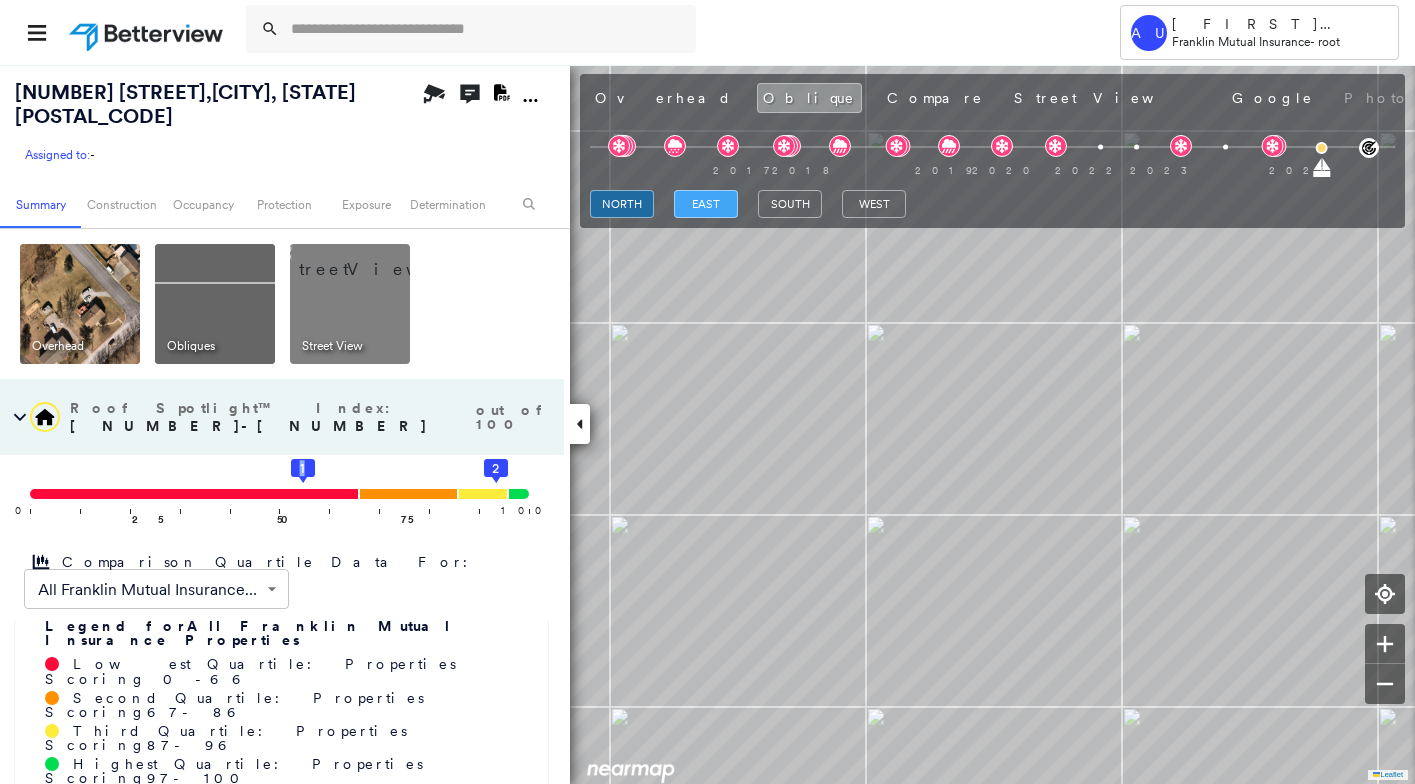 click on "east" at bounding box center (706, 204) 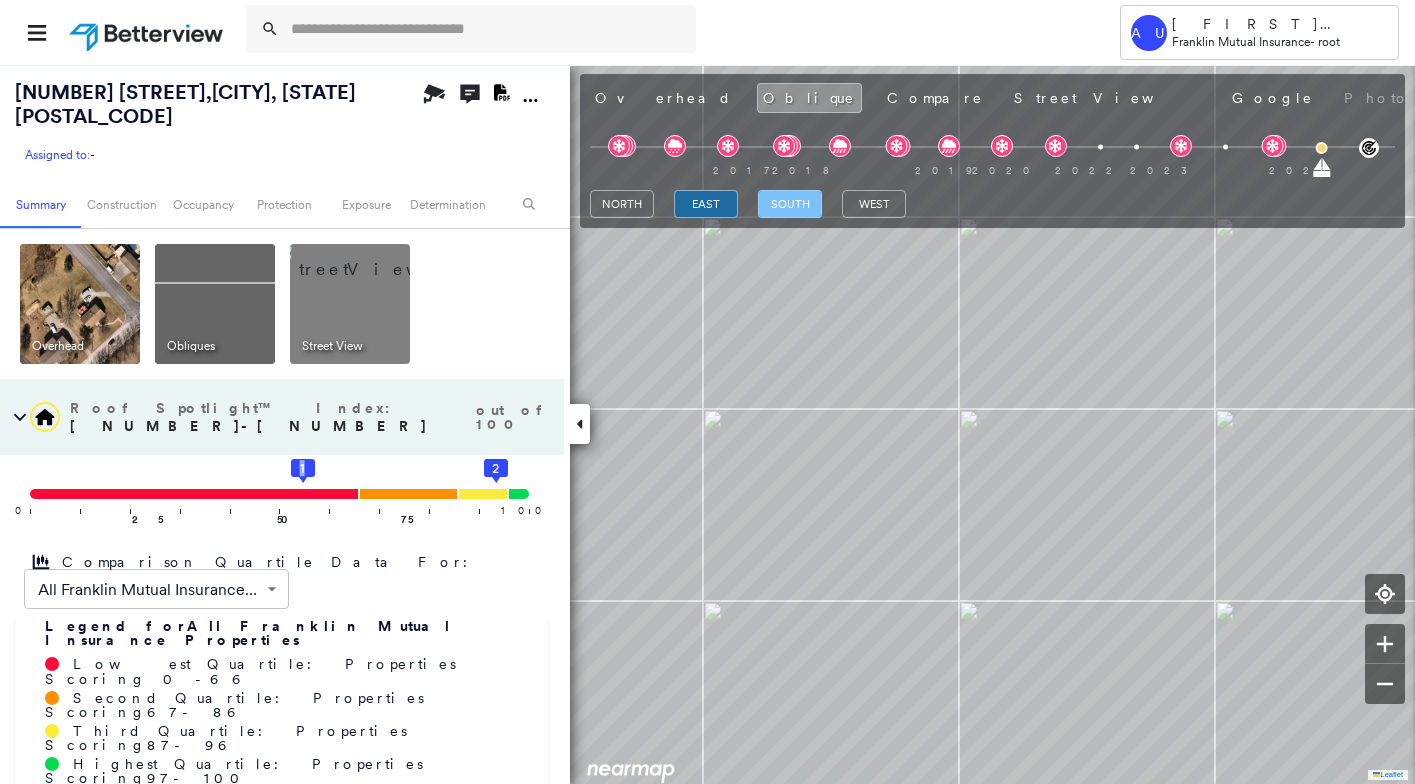 click on "south" at bounding box center [790, 204] 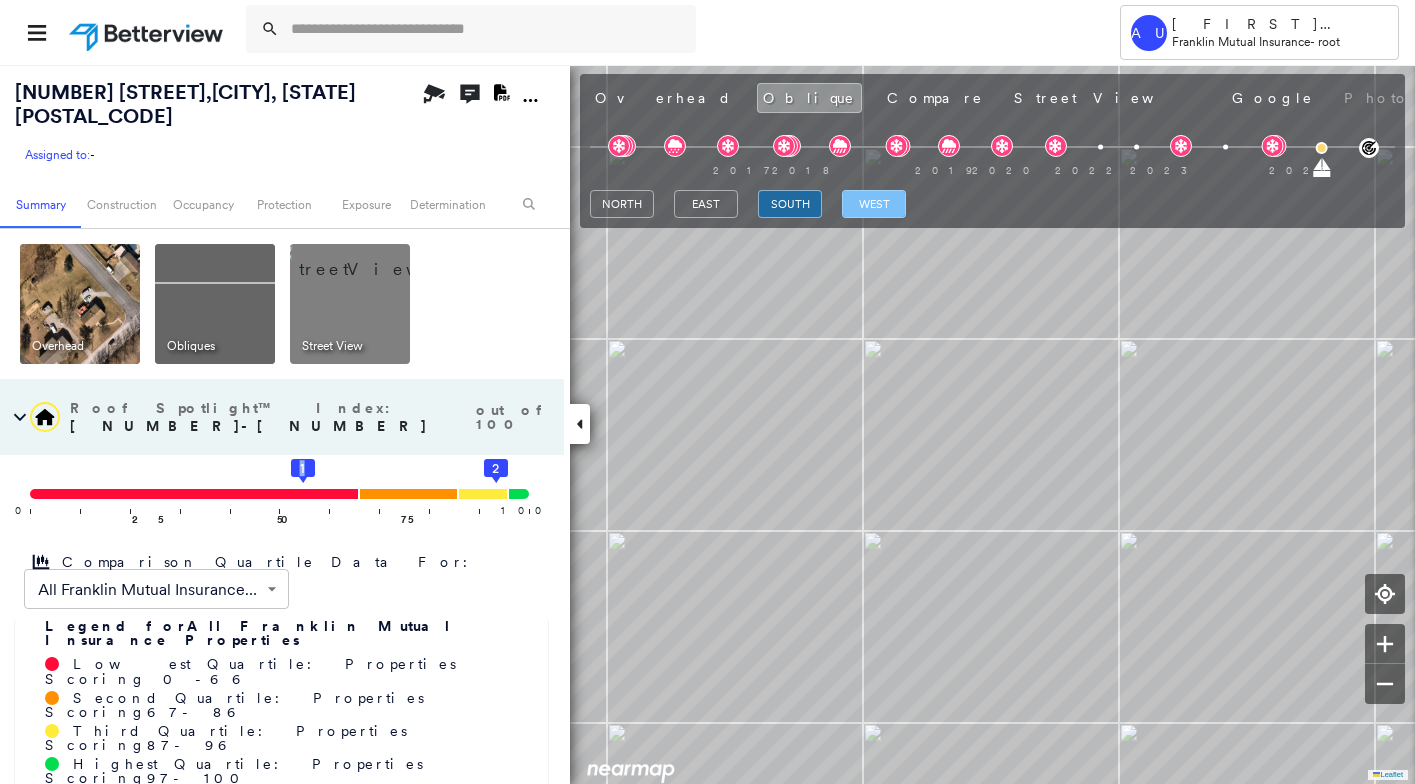 click on "west" at bounding box center [874, 204] 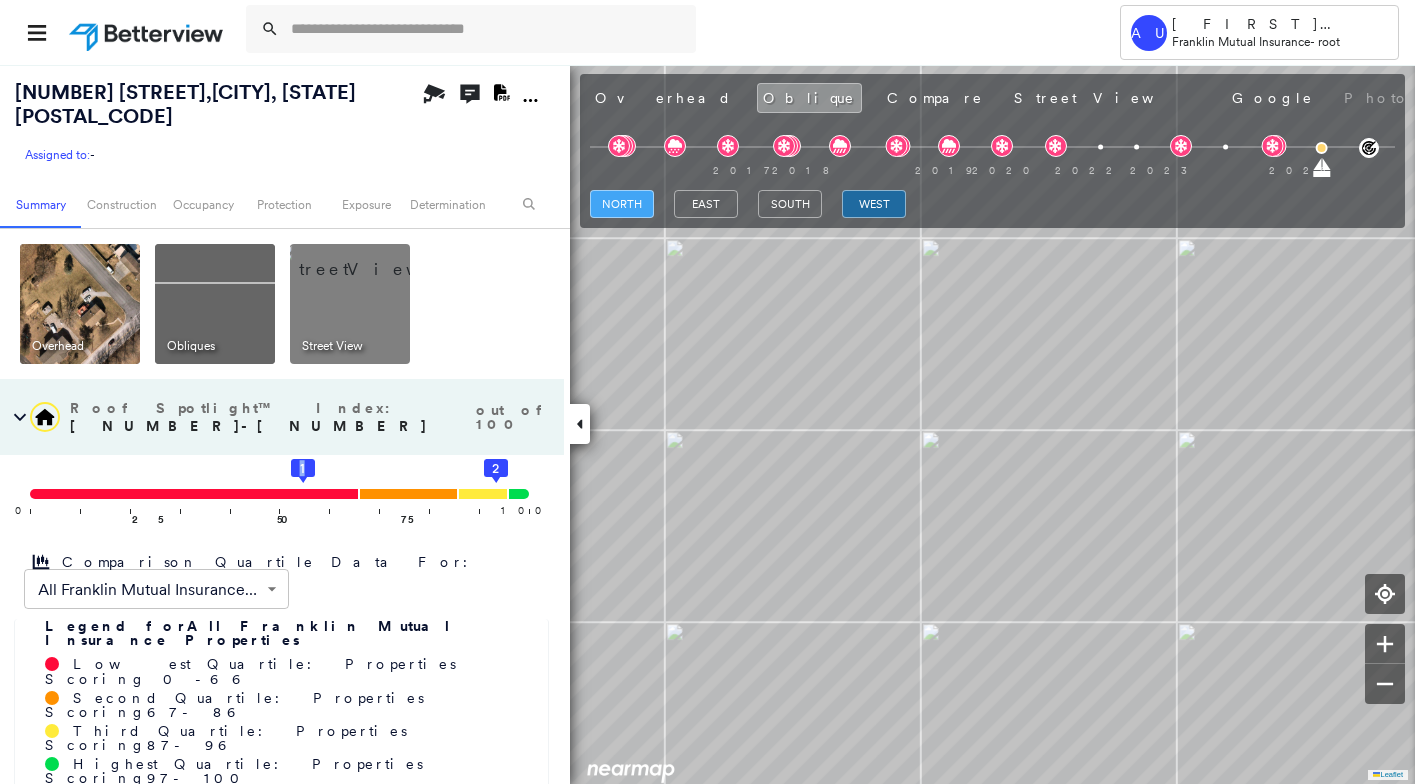 click on "north" at bounding box center (622, 204) 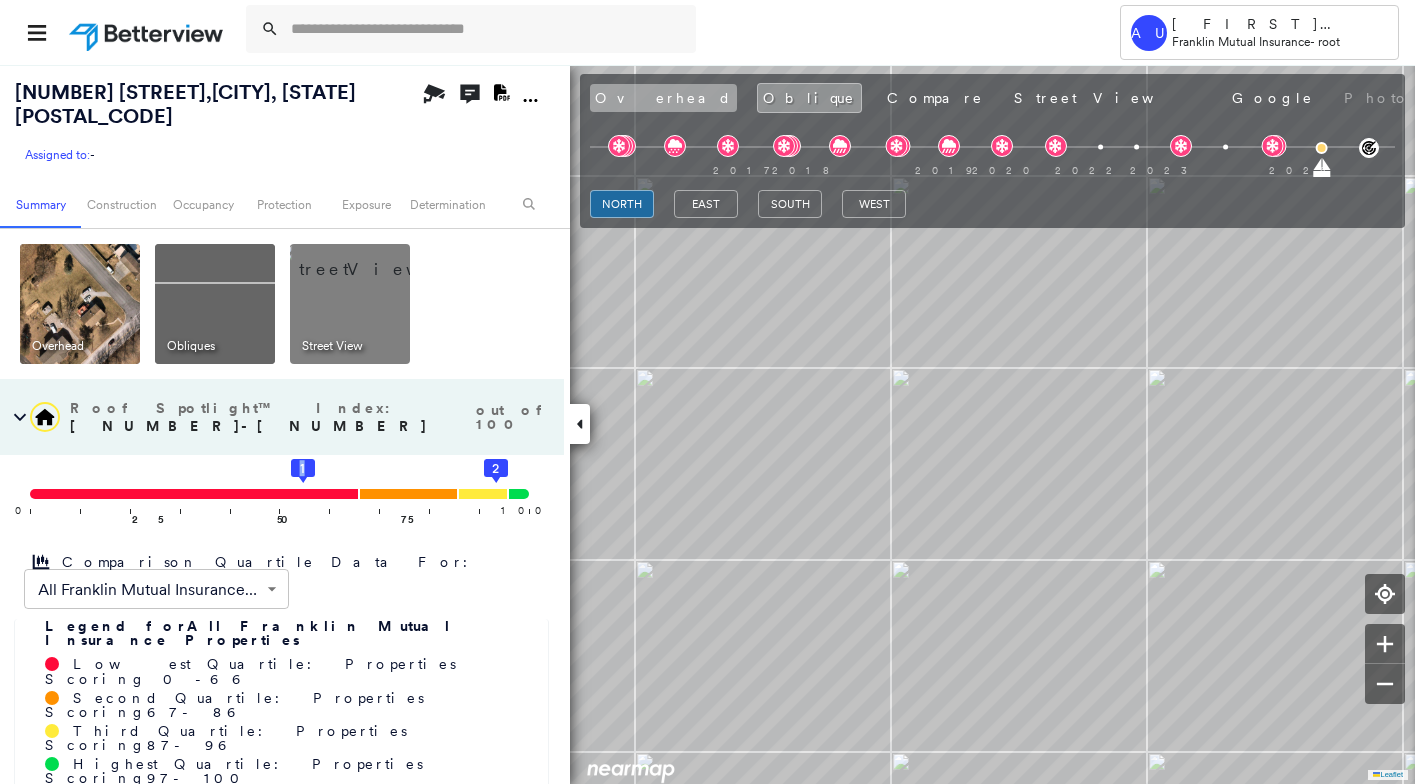 click on "Overhead" at bounding box center [663, 98] 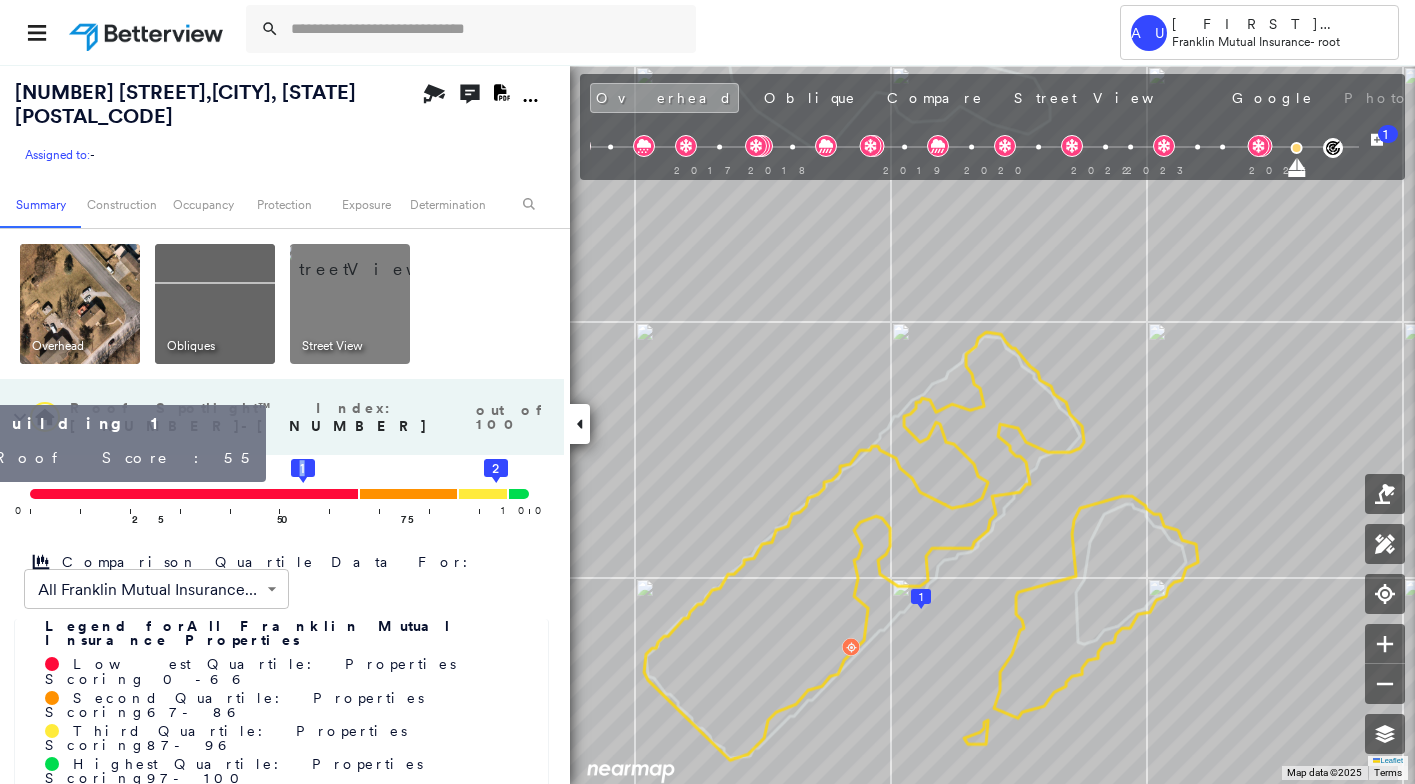 click on "1" 